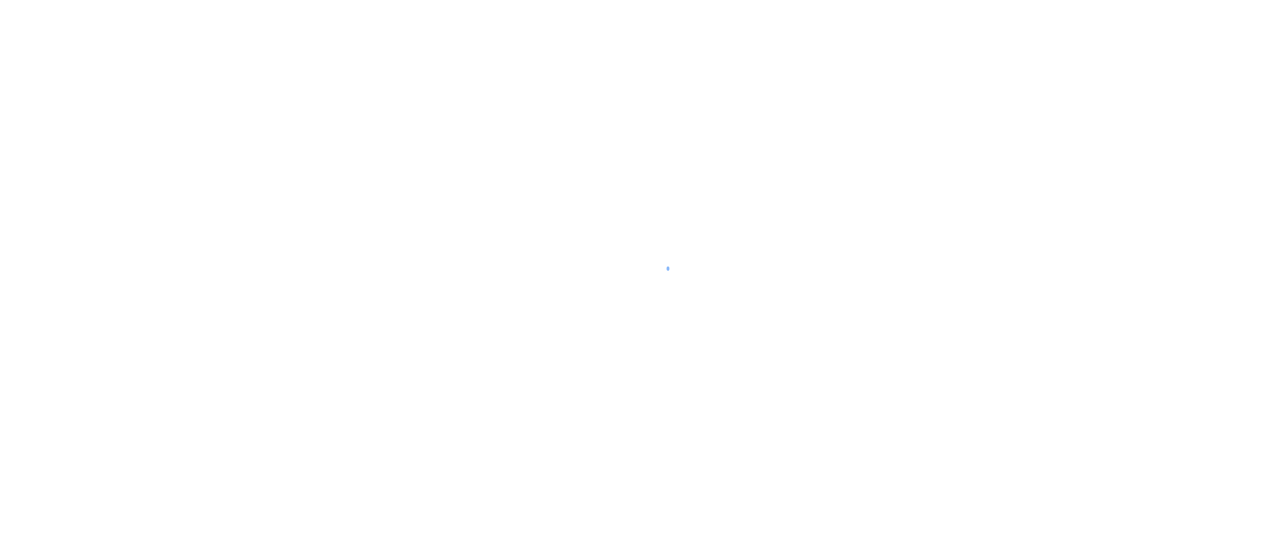 scroll, scrollTop: 0, scrollLeft: 0, axis: both 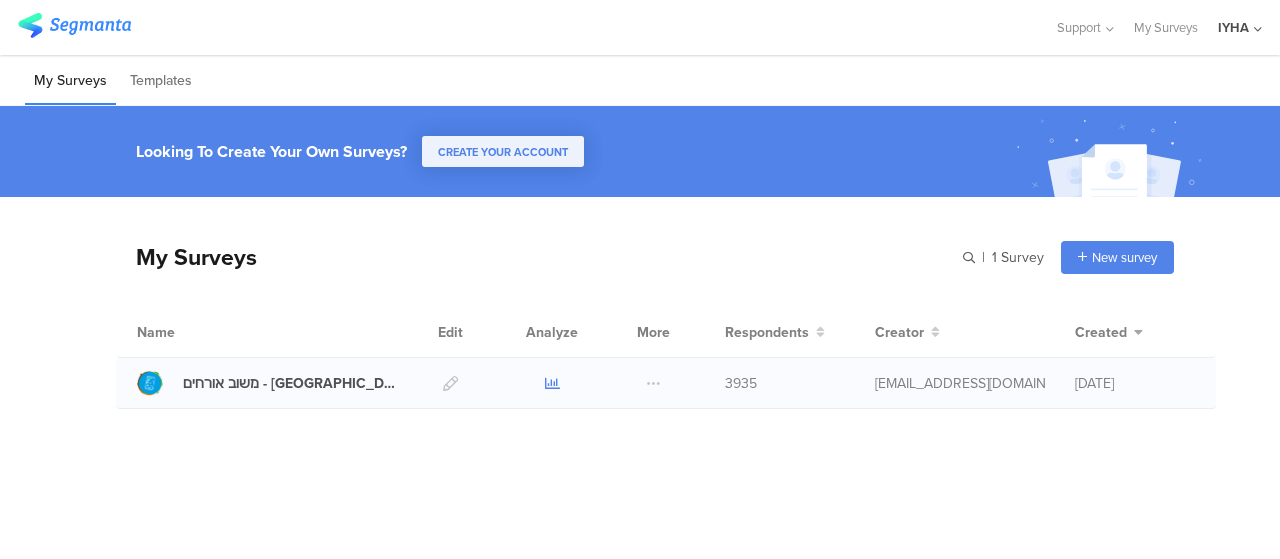 click at bounding box center (552, 383) 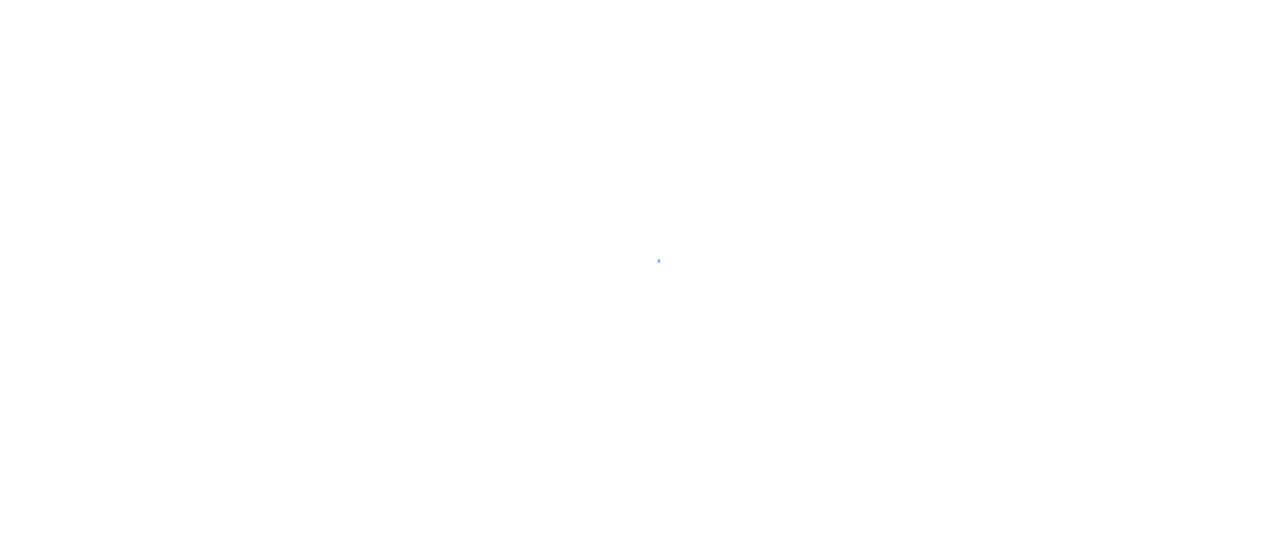 scroll, scrollTop: 0, scrollLeft: 0, axis: both 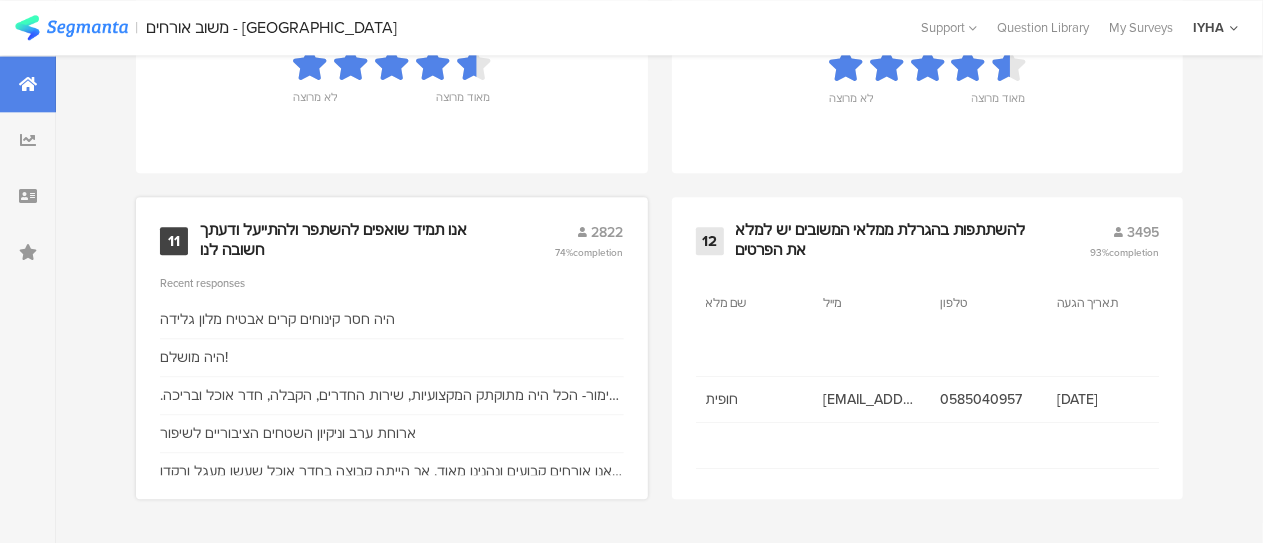 click on "אנו תמיד שואפים להשתפר ולהתייעל ודעתך חשובה לנו" at bounding box center (353, 240) 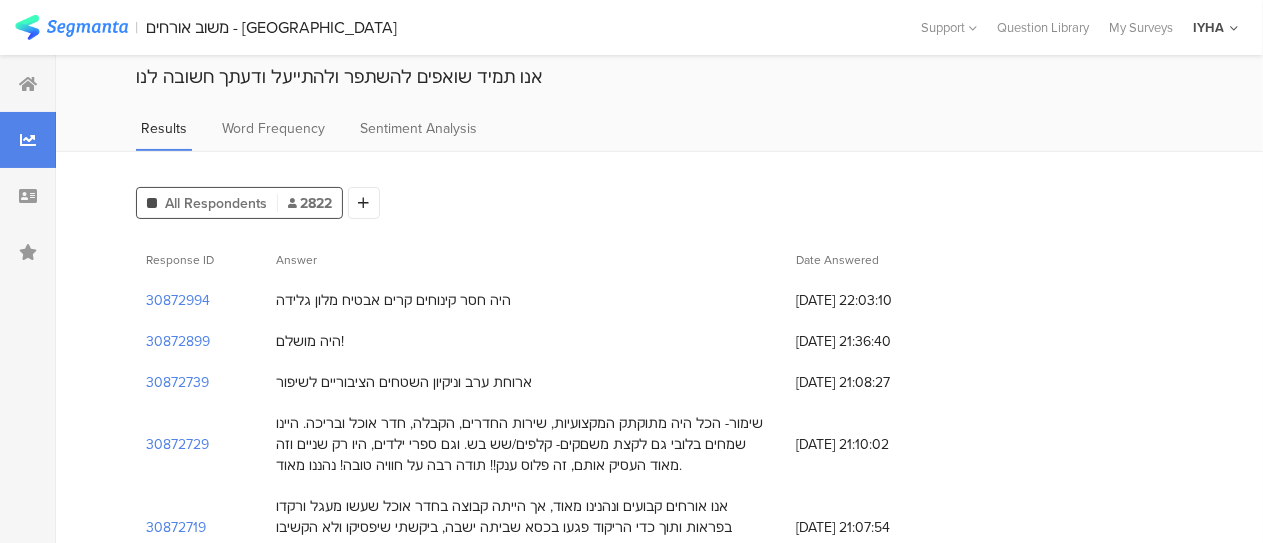 scroll, scrollTop: 100, scrollLeft: 0, axis: vertical 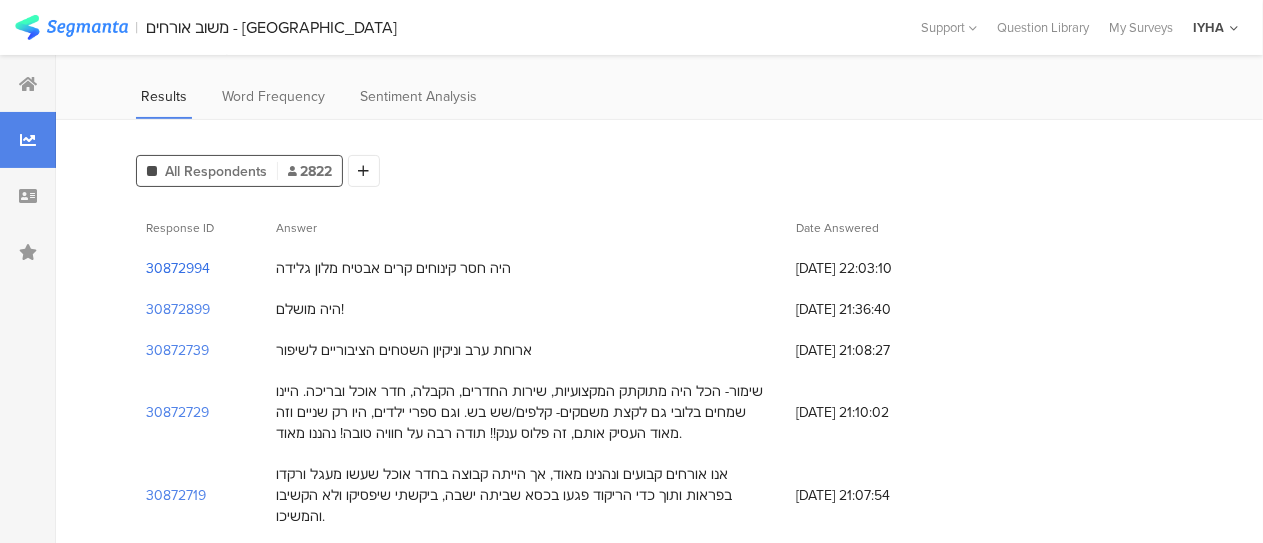 click on "30872994" at bounding box center [178, 268] 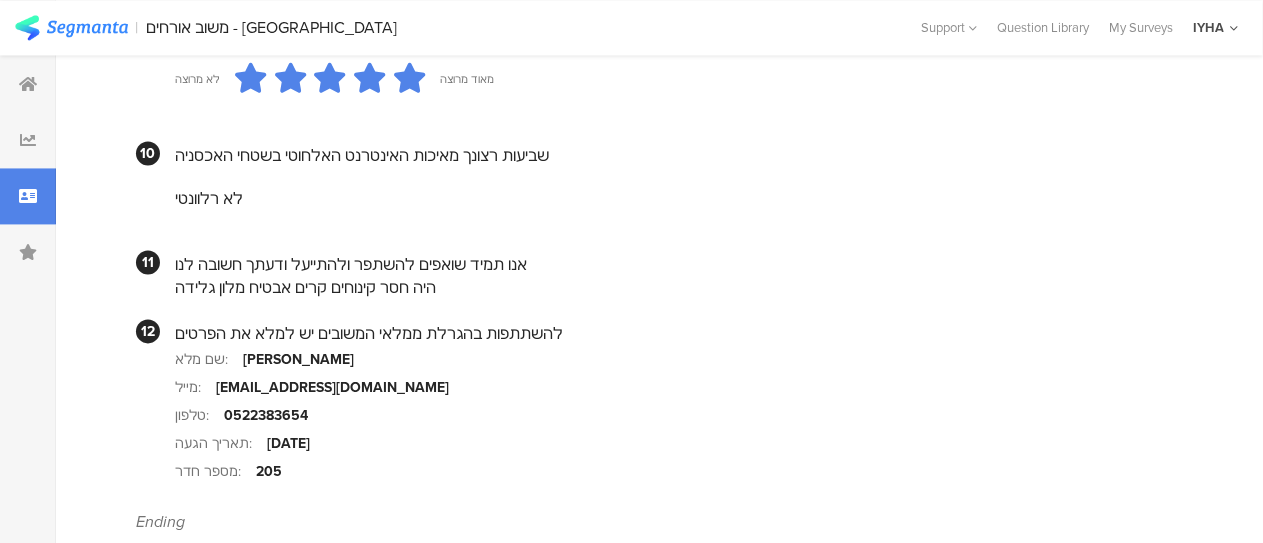 scroll, scrollTop: 2000, scrollLeft: 0, axis: vertical 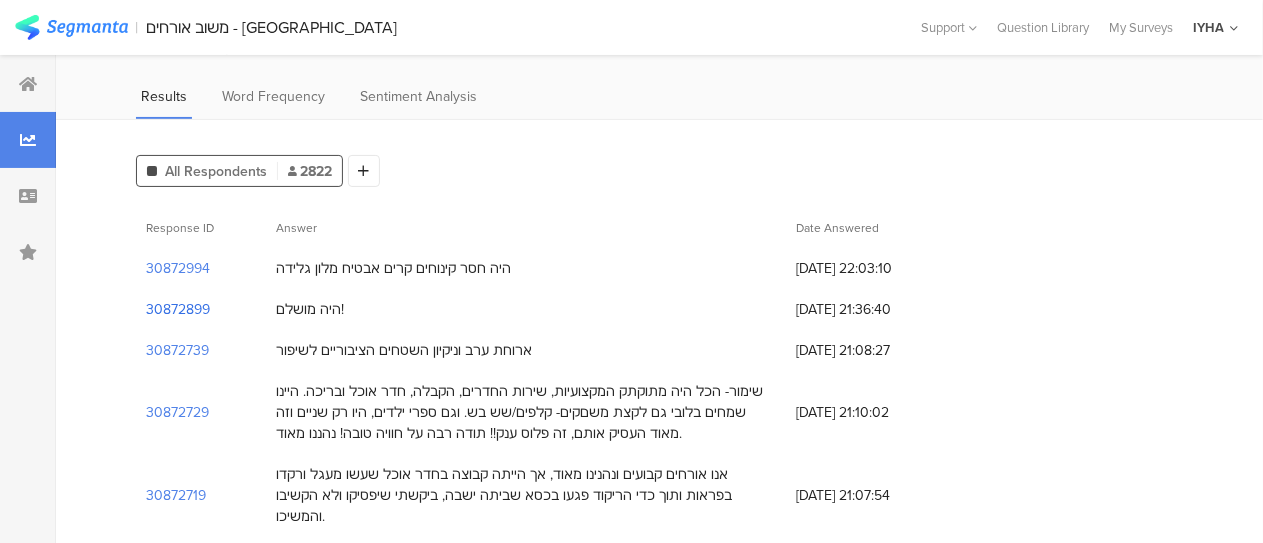 click on "30872899" at bounding box center [178, 309] 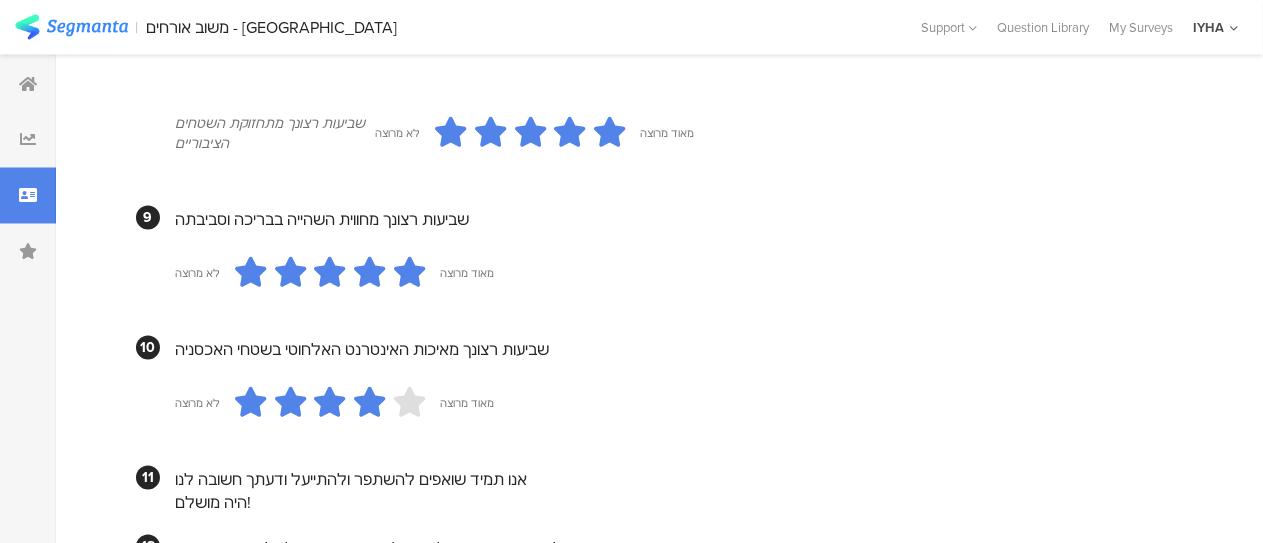 scroll, scrollTop: 1700, scrollLeft: 0, axis: vertical 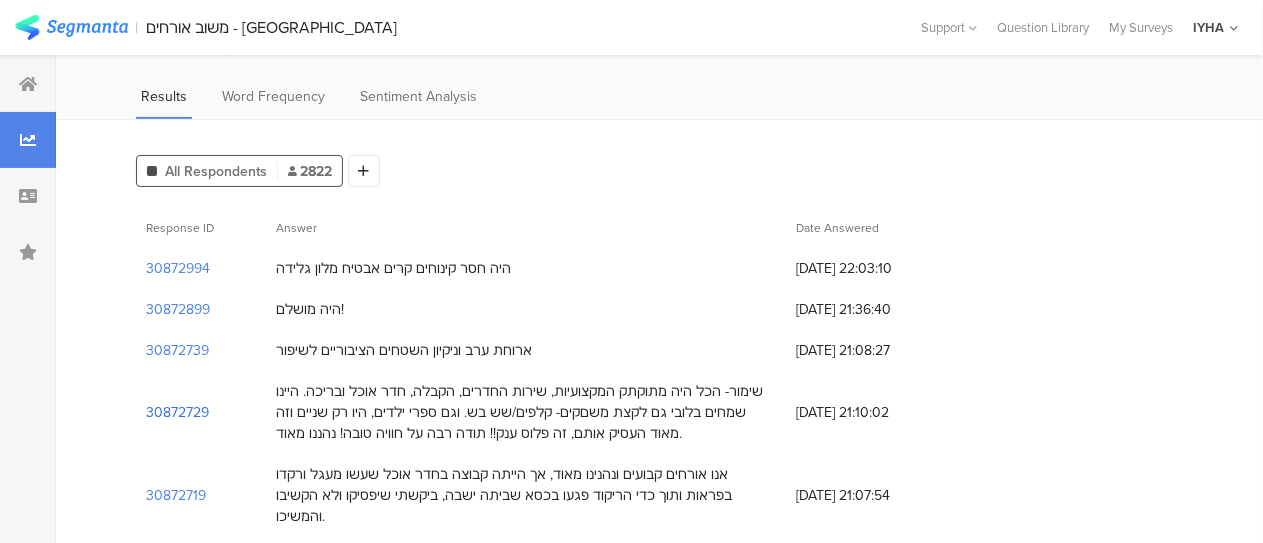 click on "30872729" at bounding box center [177, 412] 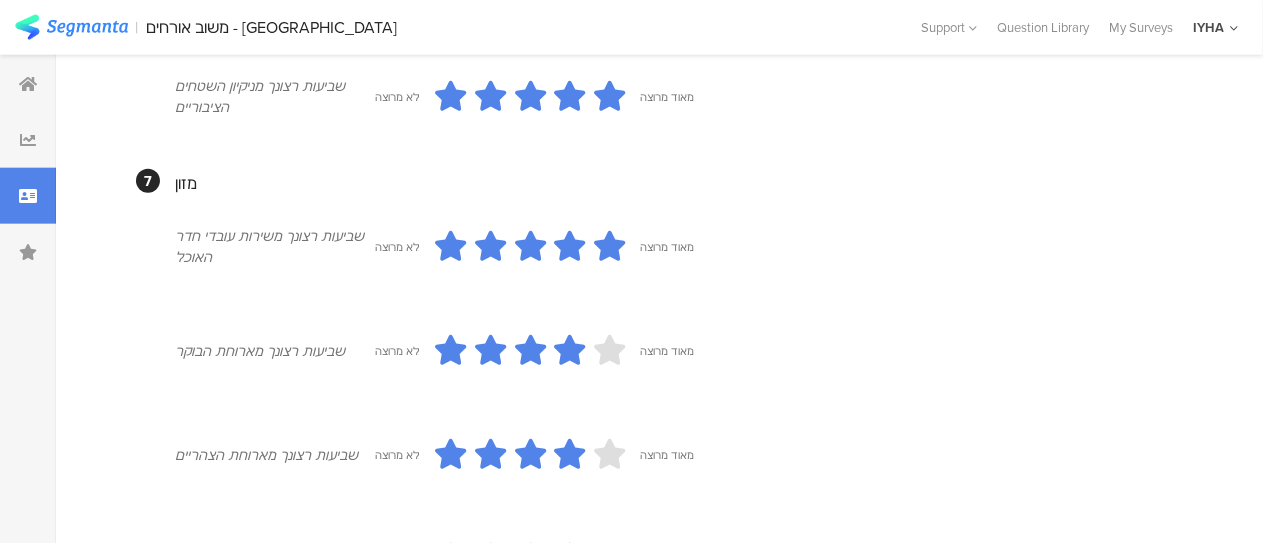 scroll, scrollTop: 952, scrollLeft: 0, axis: vertical 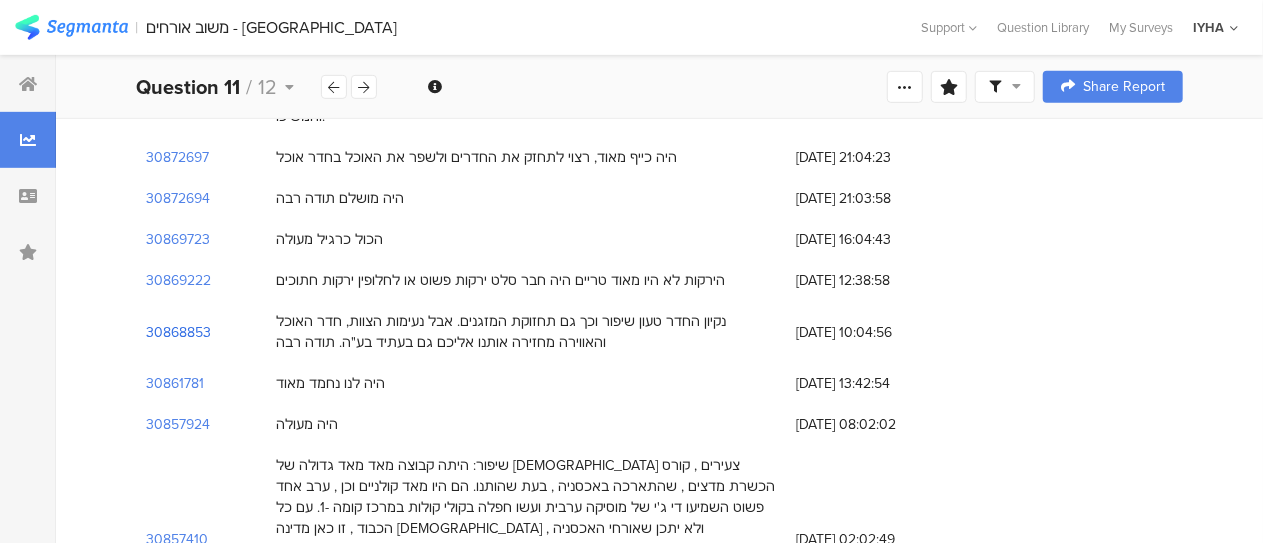 click on "30868853" at bounding box center [178, 332] 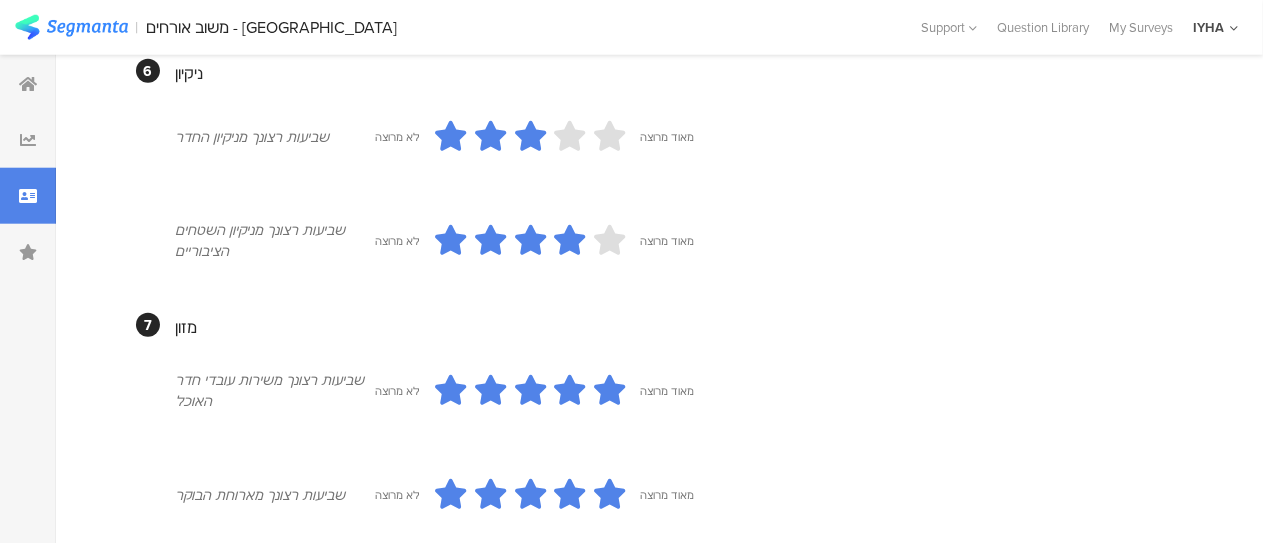 scroll, scrollTop: 500, scrollLeft: 0, axis: vertical 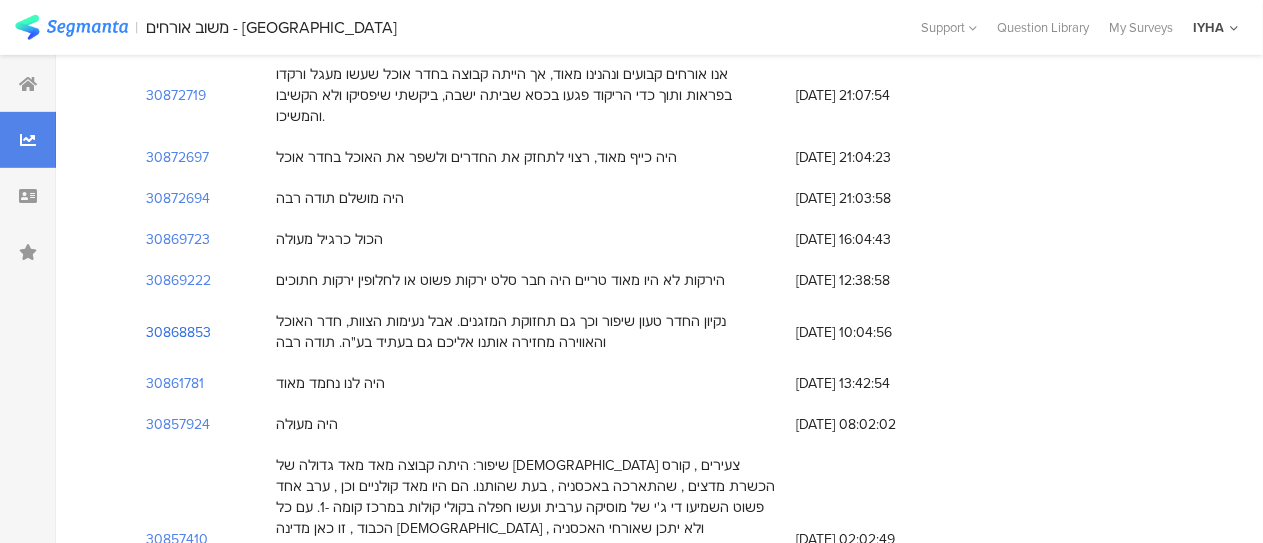 click on "30868853" at bounding box center [178, 332] 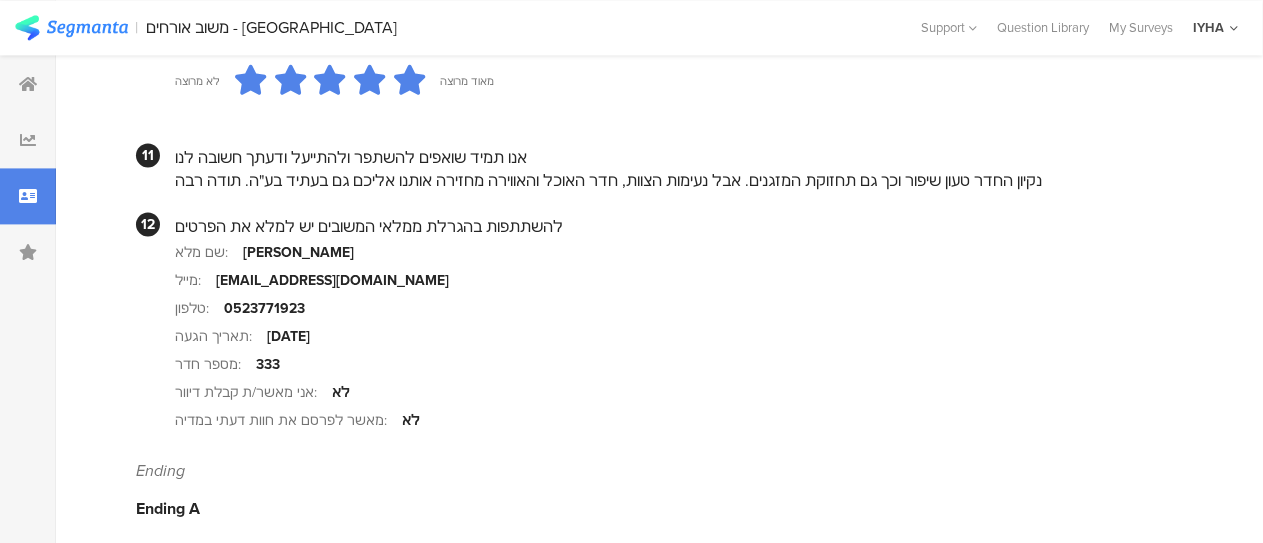 scroll, scrollTop: 2100, scrollLeft: 0, axis: vertical 